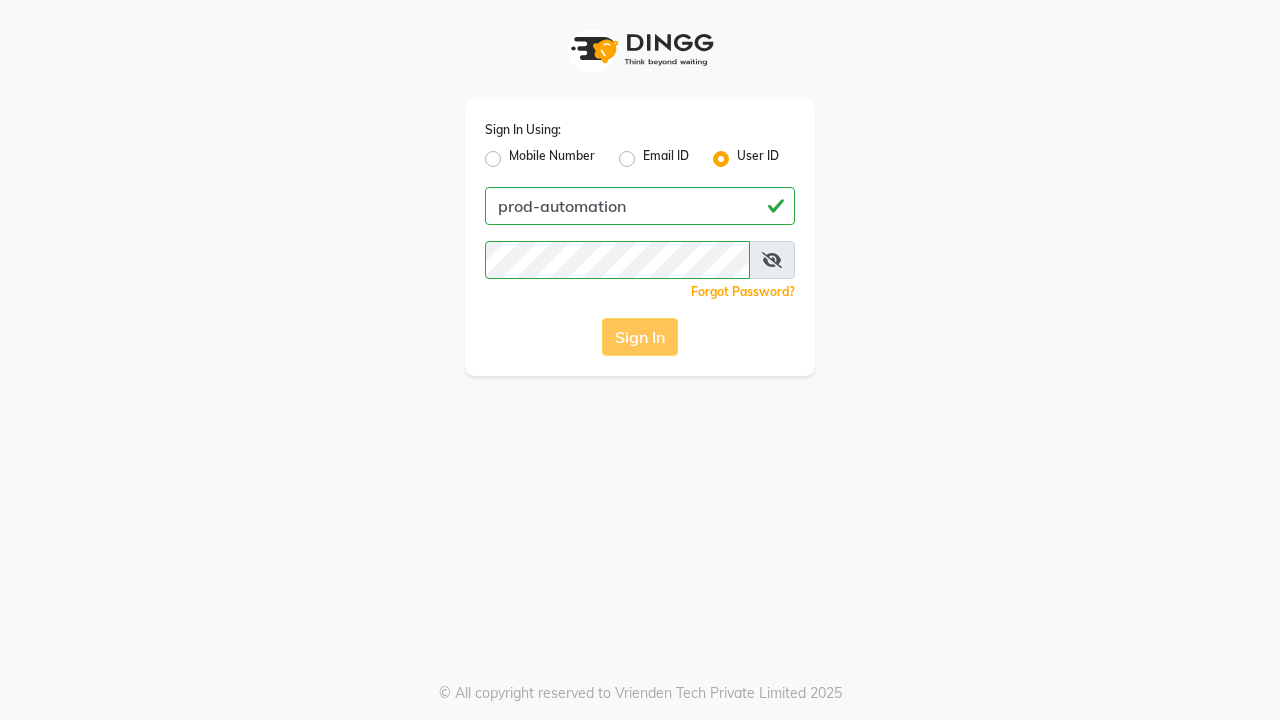scroll, scrollTop: 0, scrollLeft: 0, axis: both 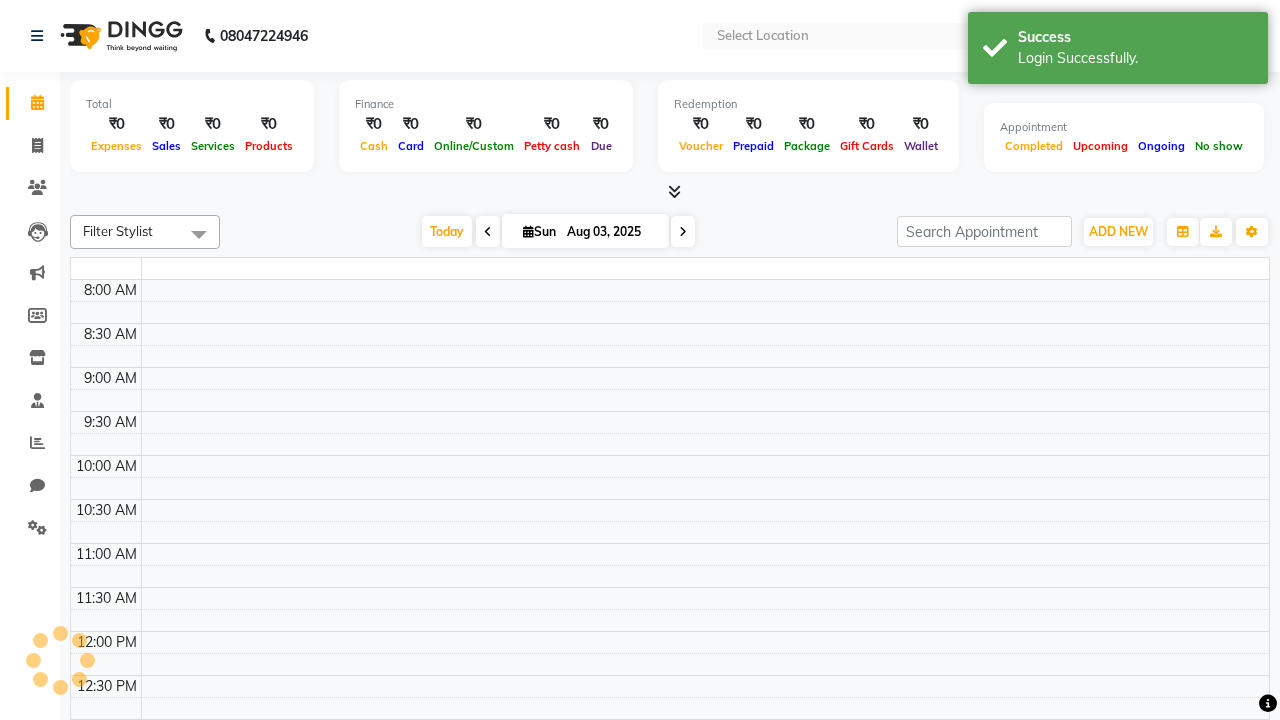 select on "en" 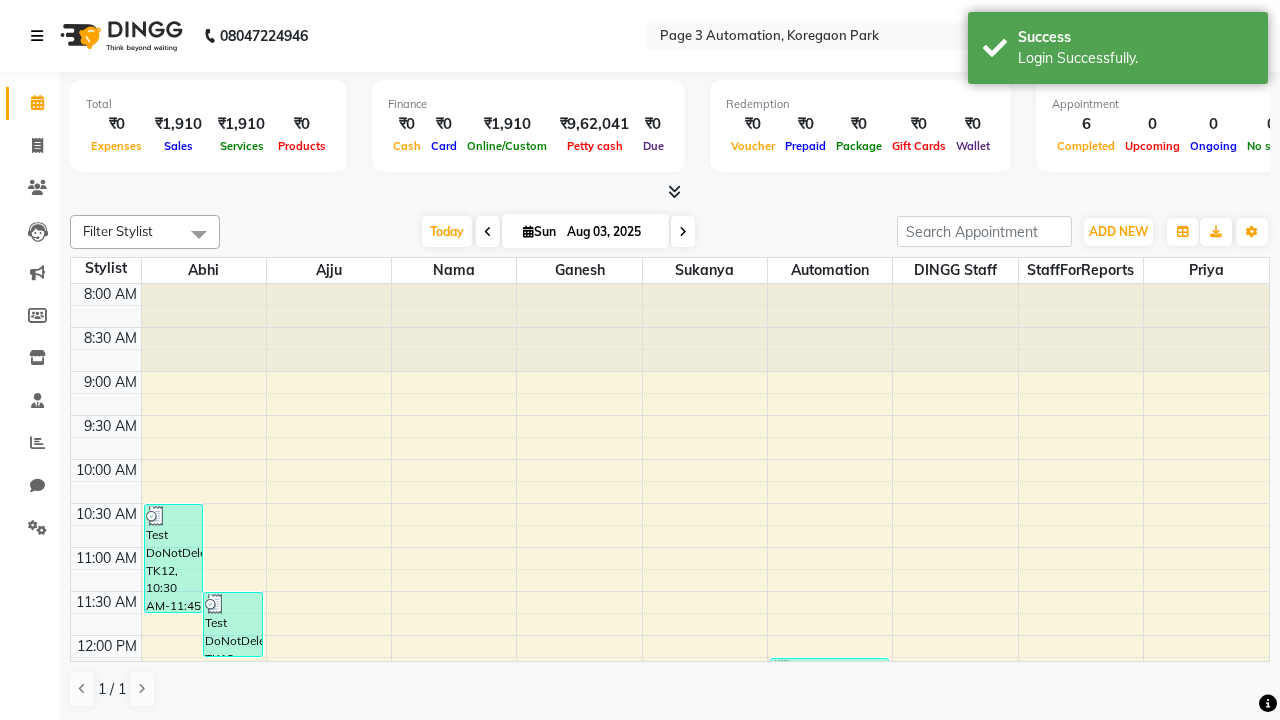 click at bounding box center [37, 36] 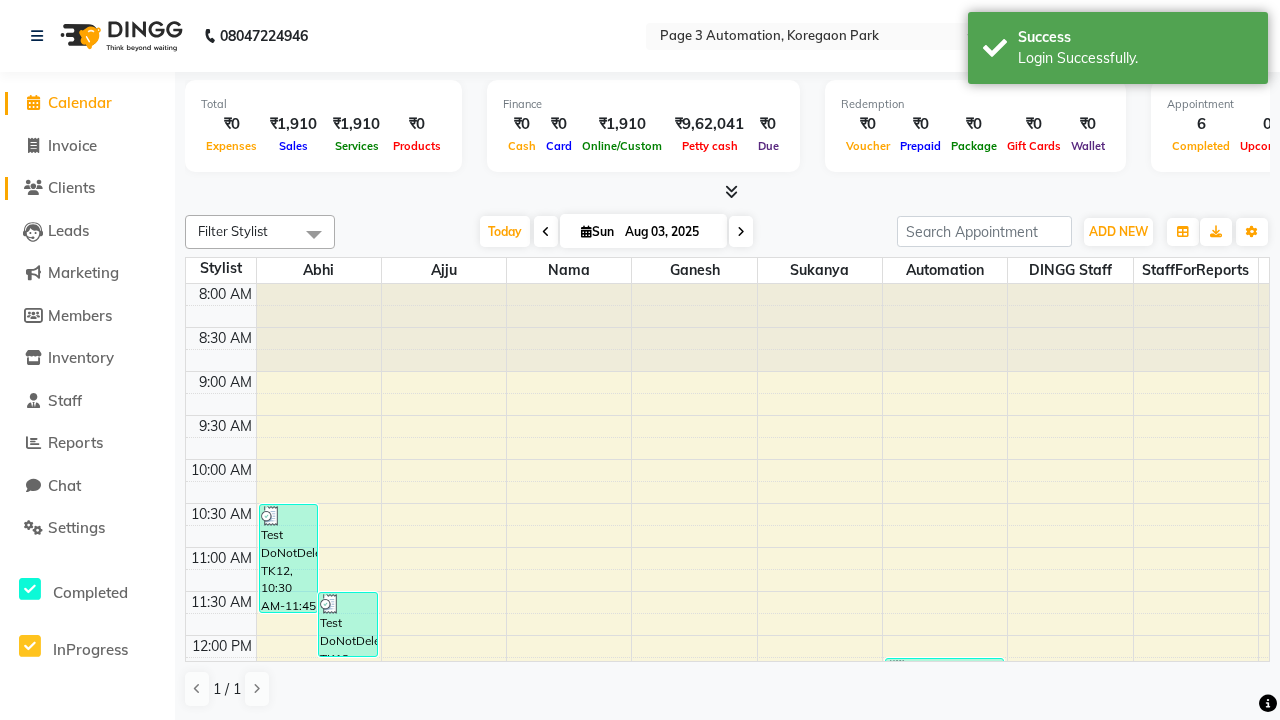 click on "Clients" 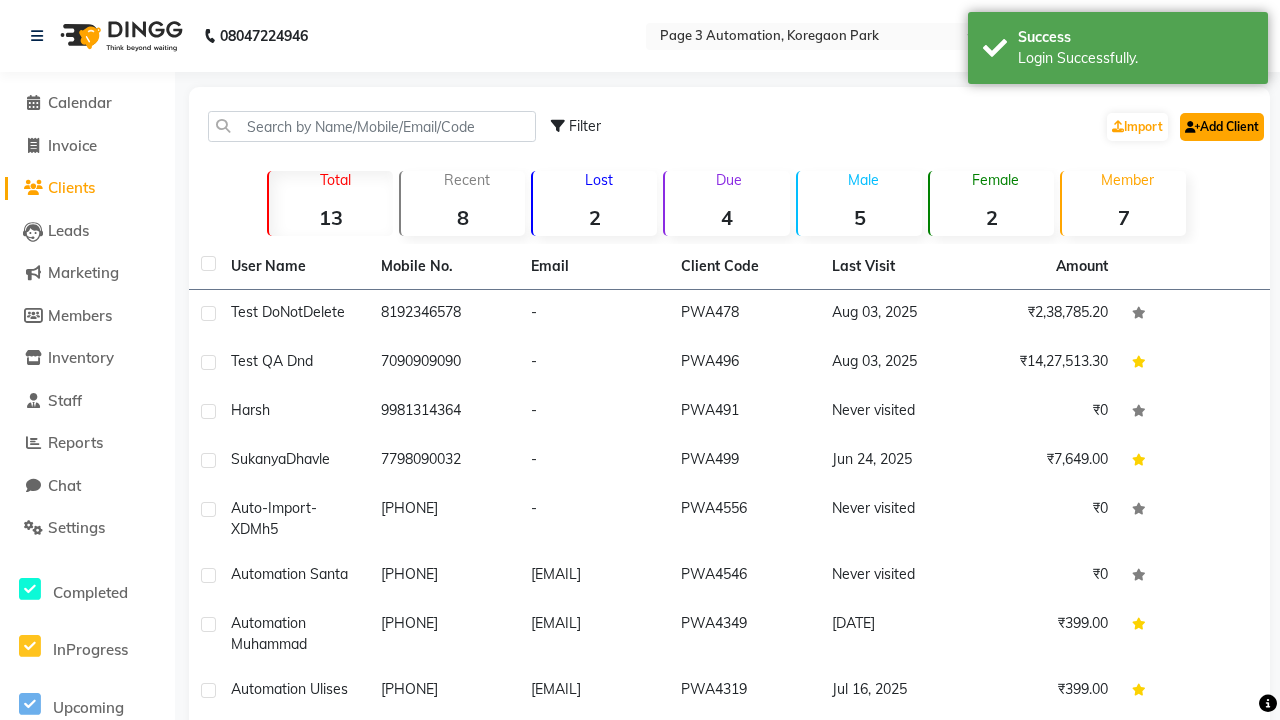 click on "Add Client" 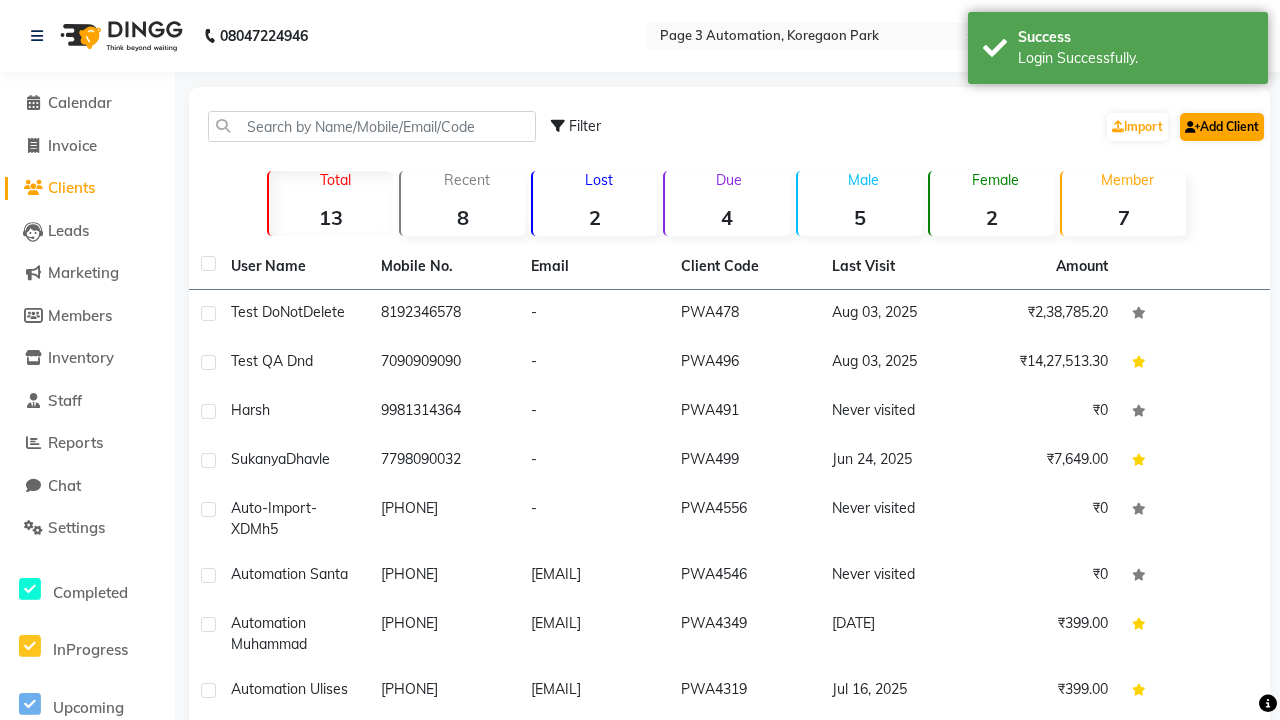select on "22" 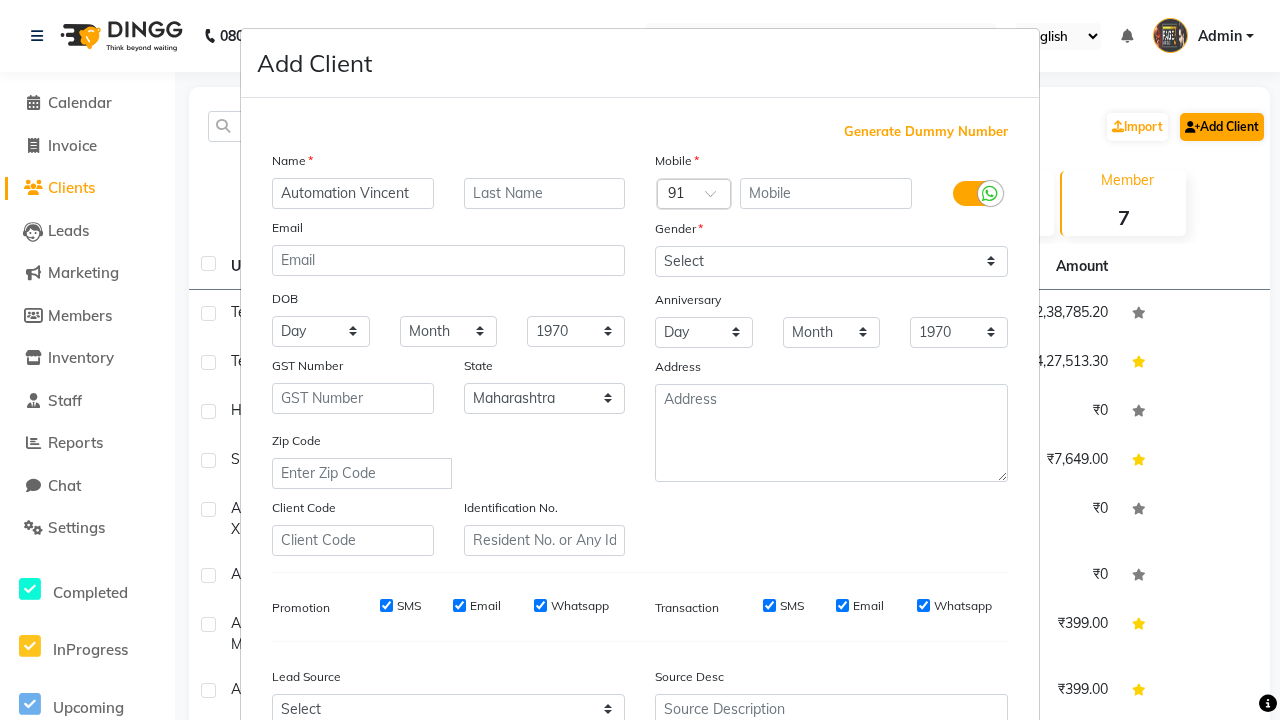 type on "Automation Vincent" 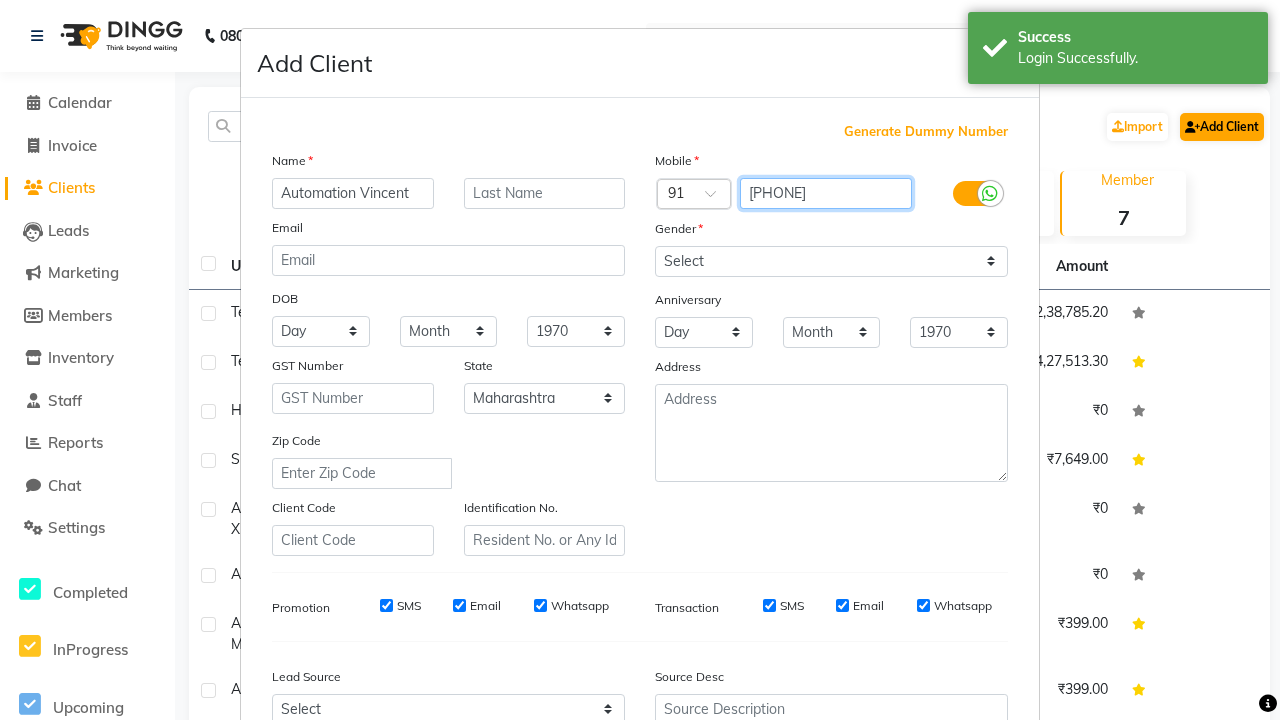 type on "9893125696" 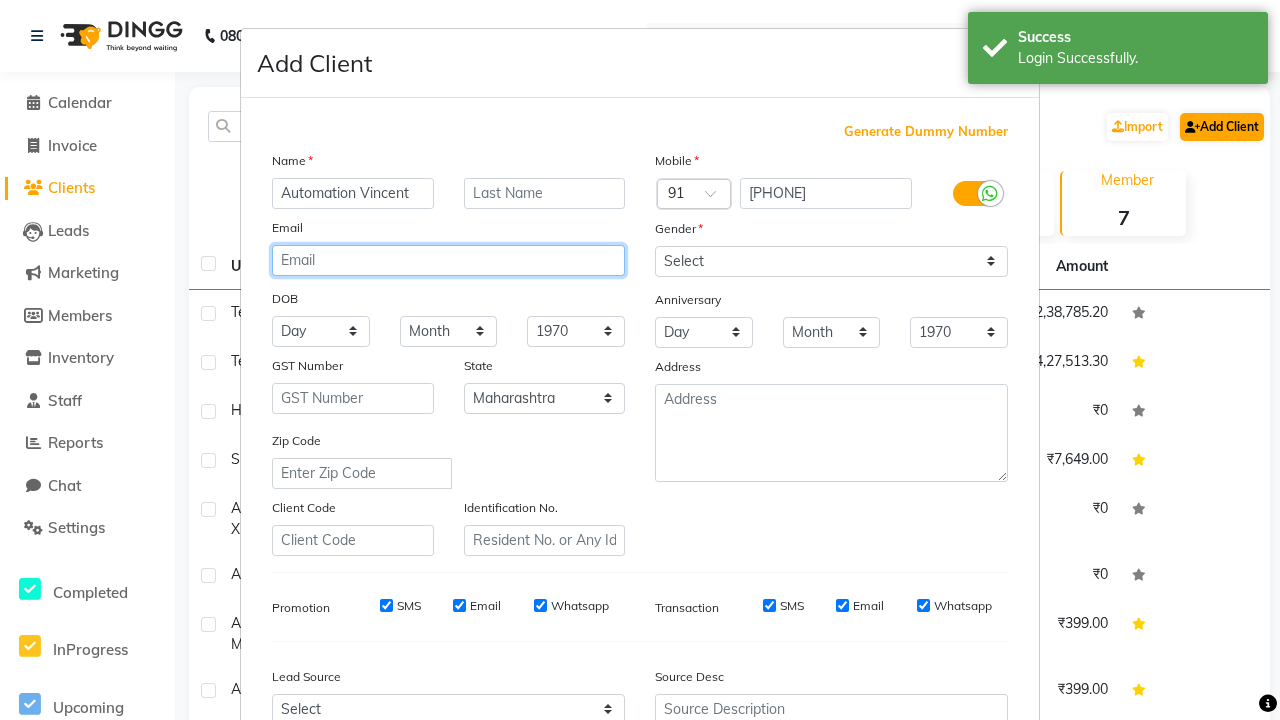 type on "zXeDNuTOEt@Ylven.com" 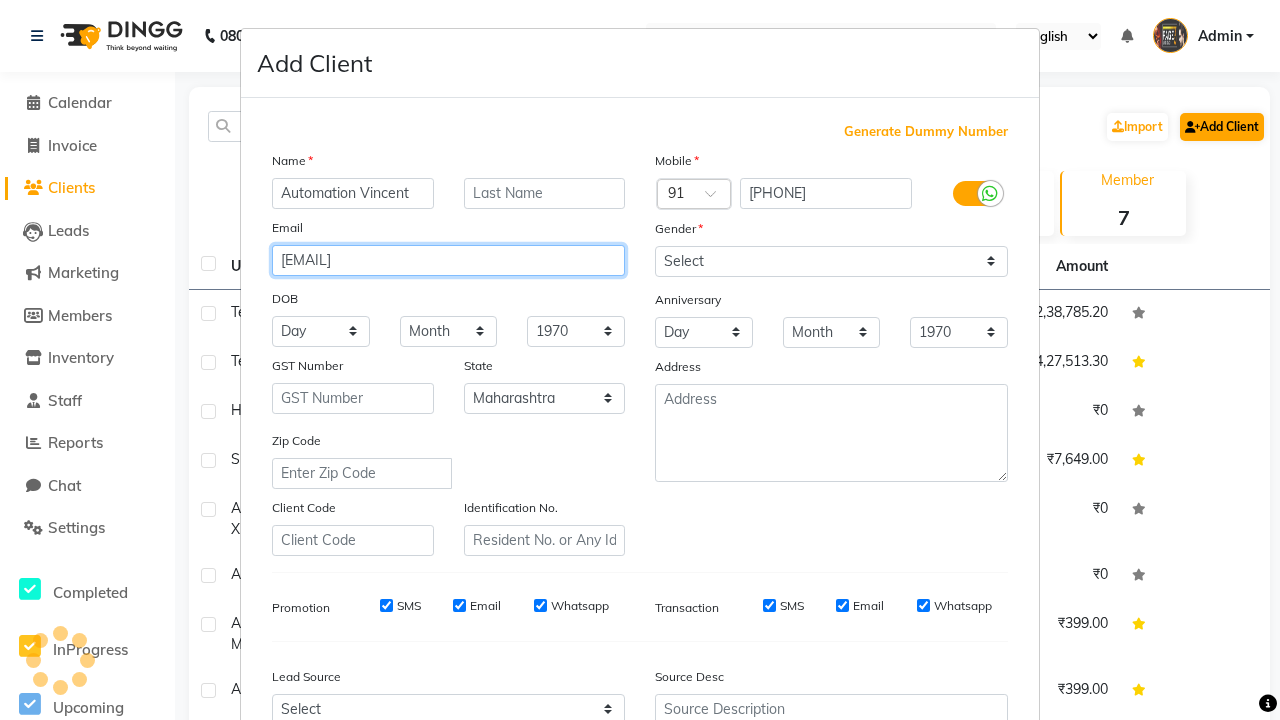 select on "male" 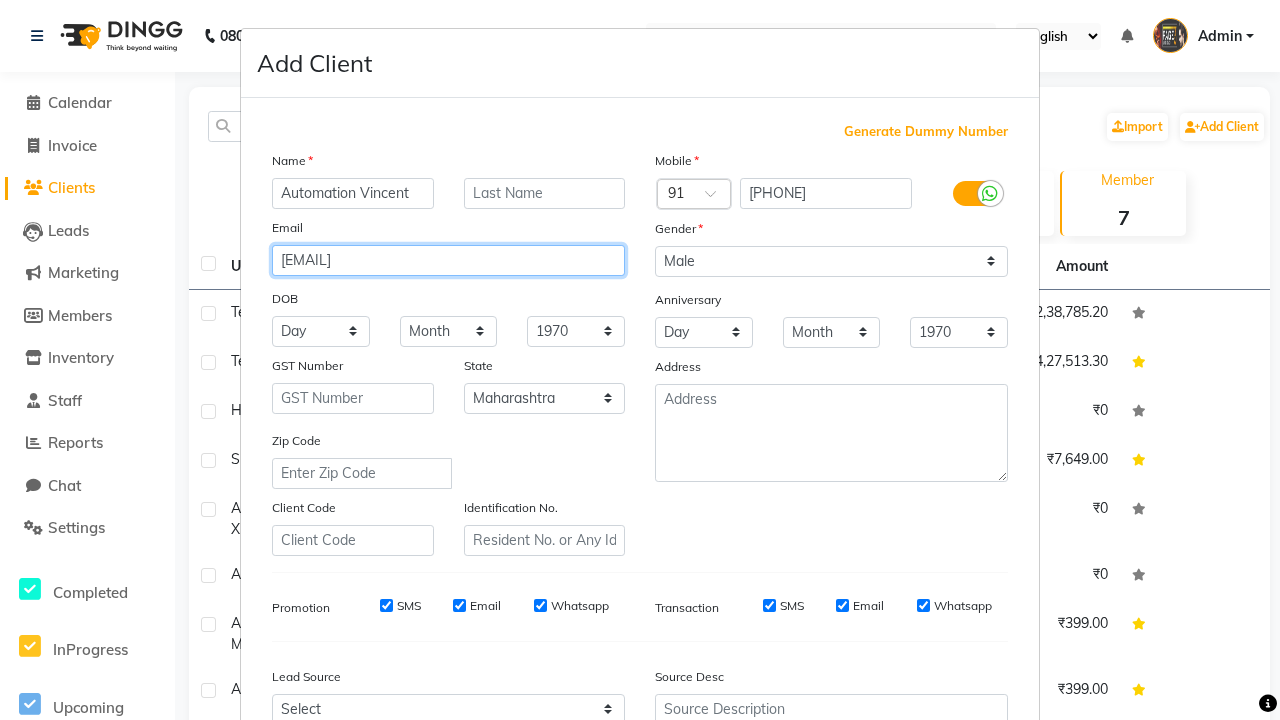 type on "zXeDNuTOEt@Ylven.com" 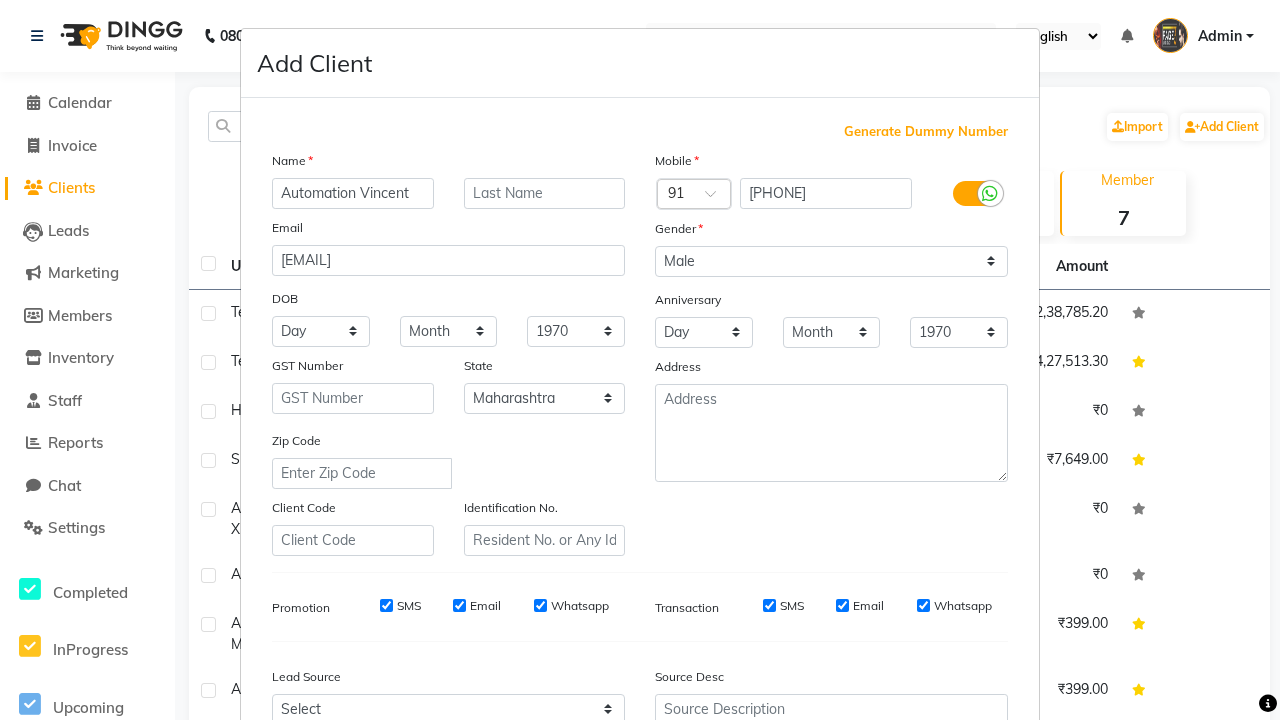 click on "Add" at bounding box center (906, 855) 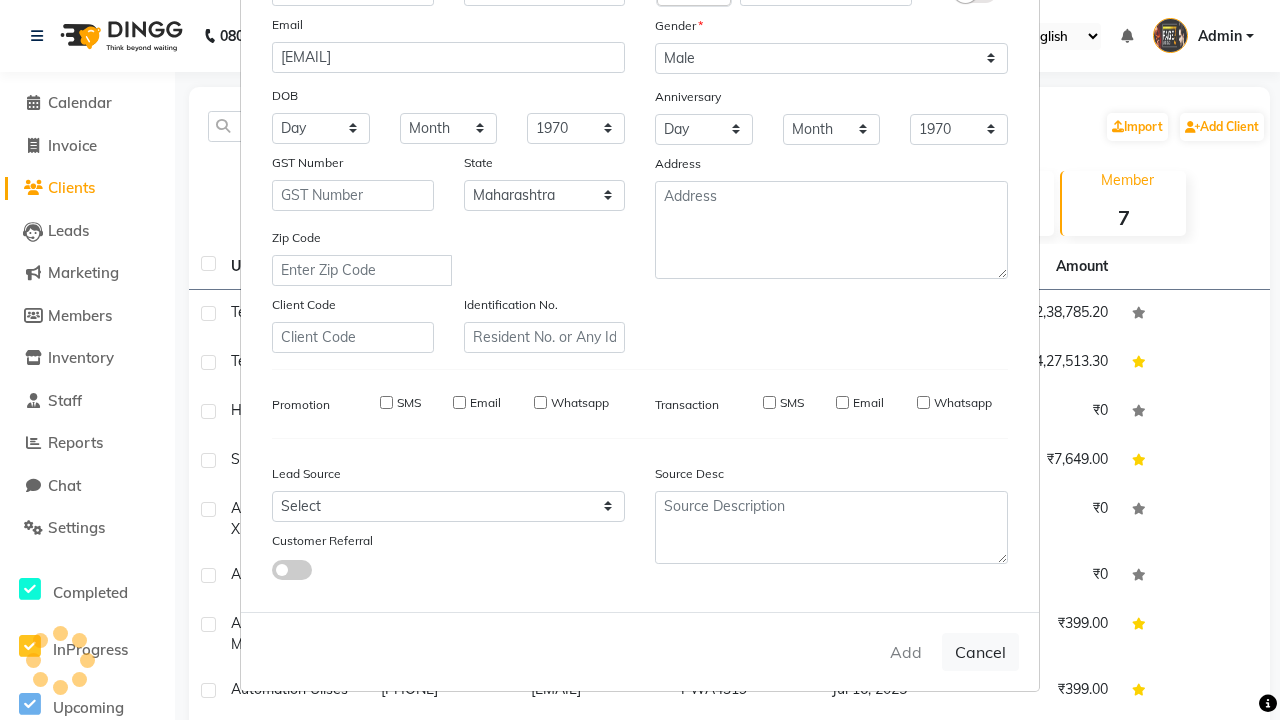 type 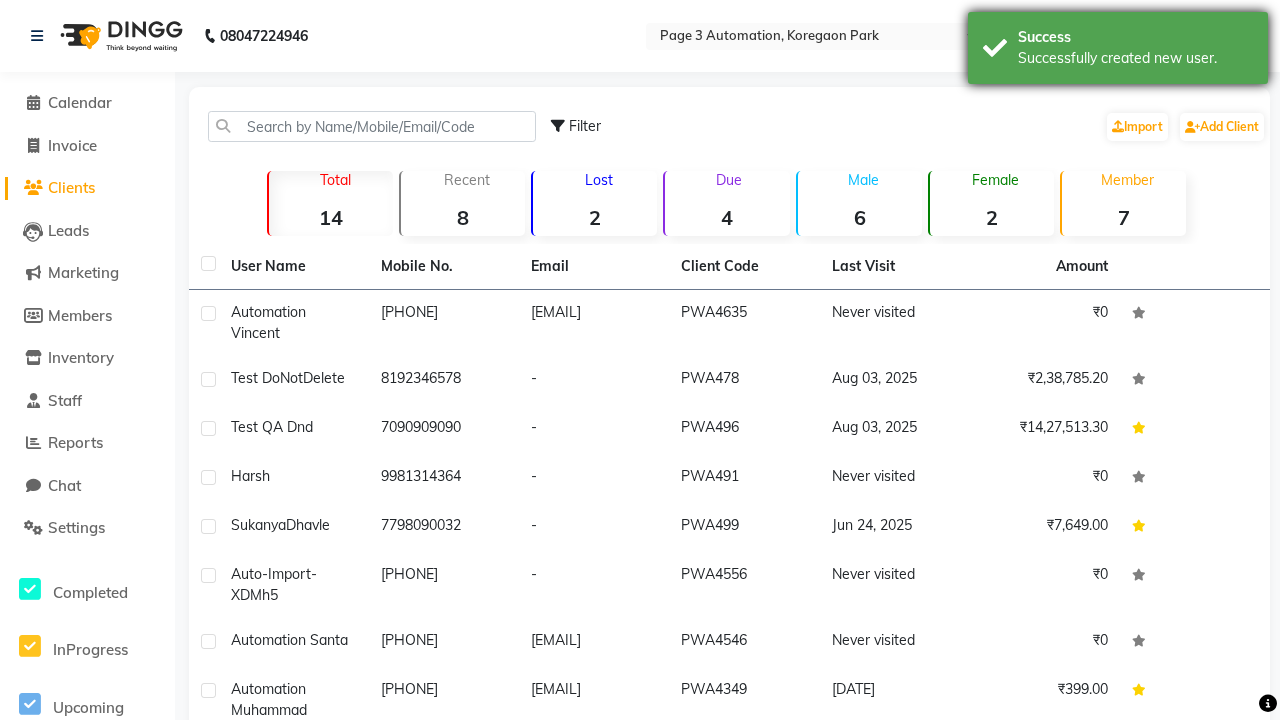 click on "Successfully created new user." at bounding box center [1135, 58] 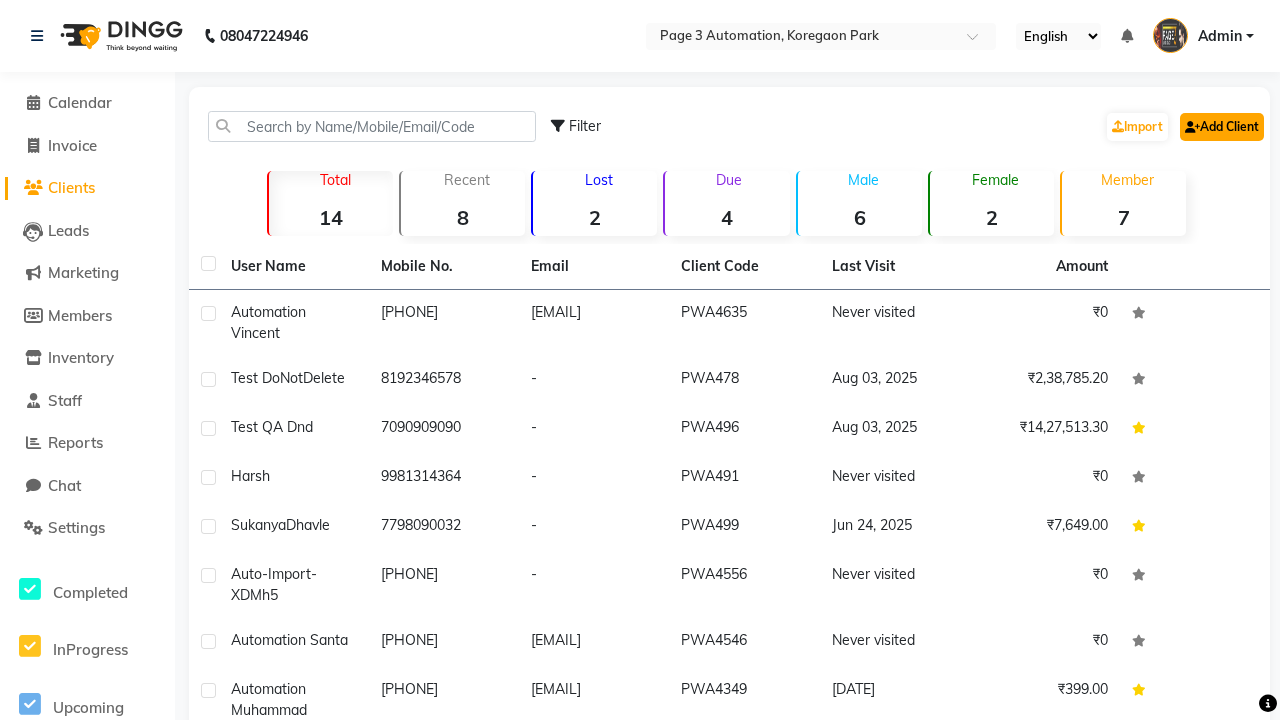 click on "Add Client" 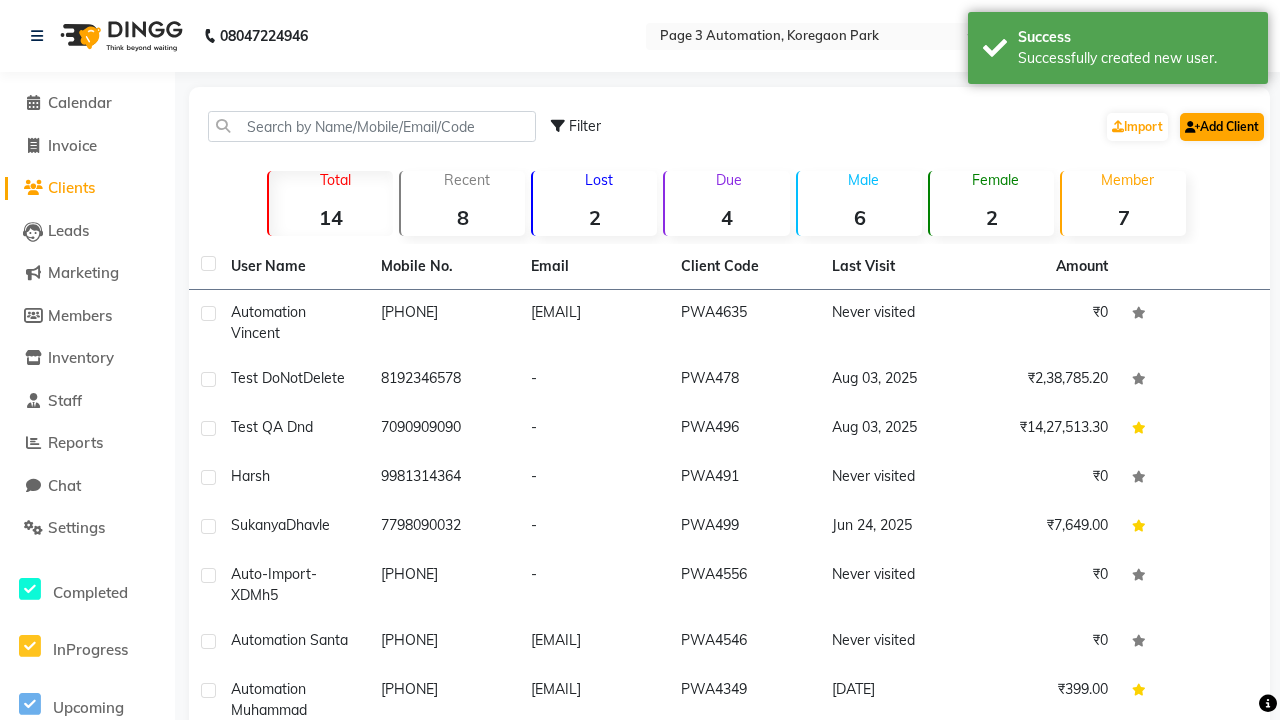 select on "22" 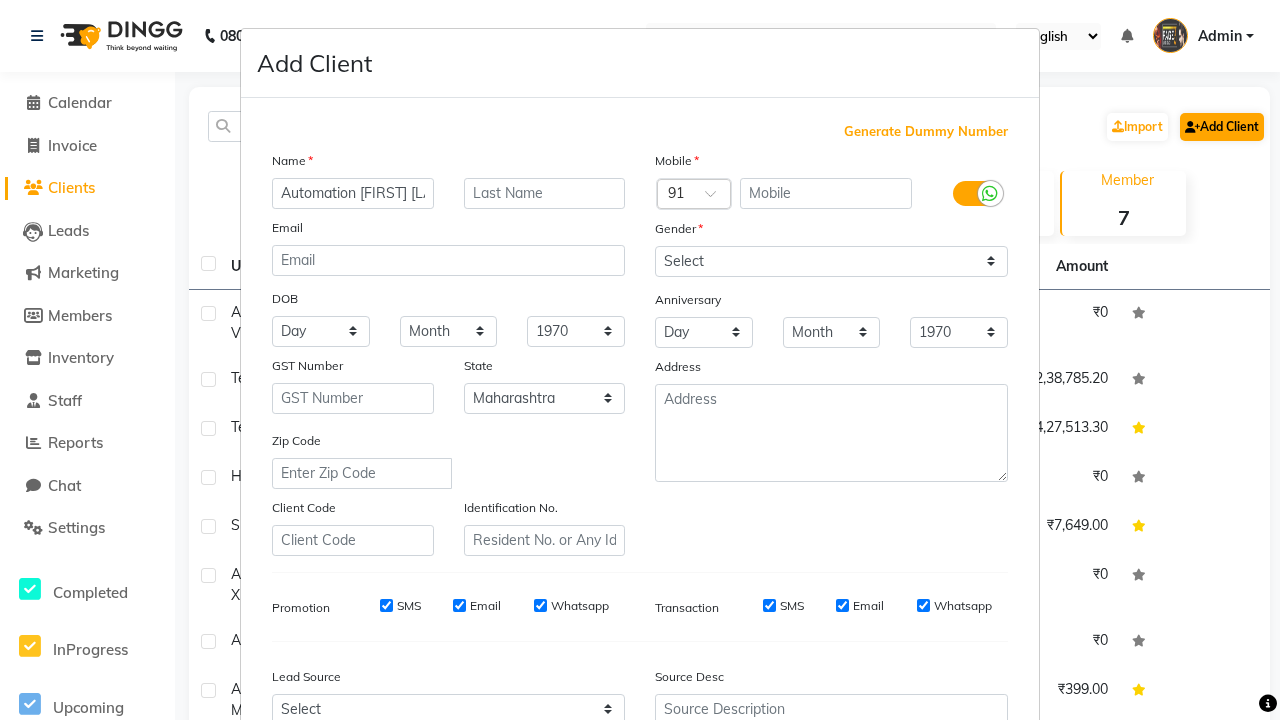 type on "[FIRST] [LAST]" 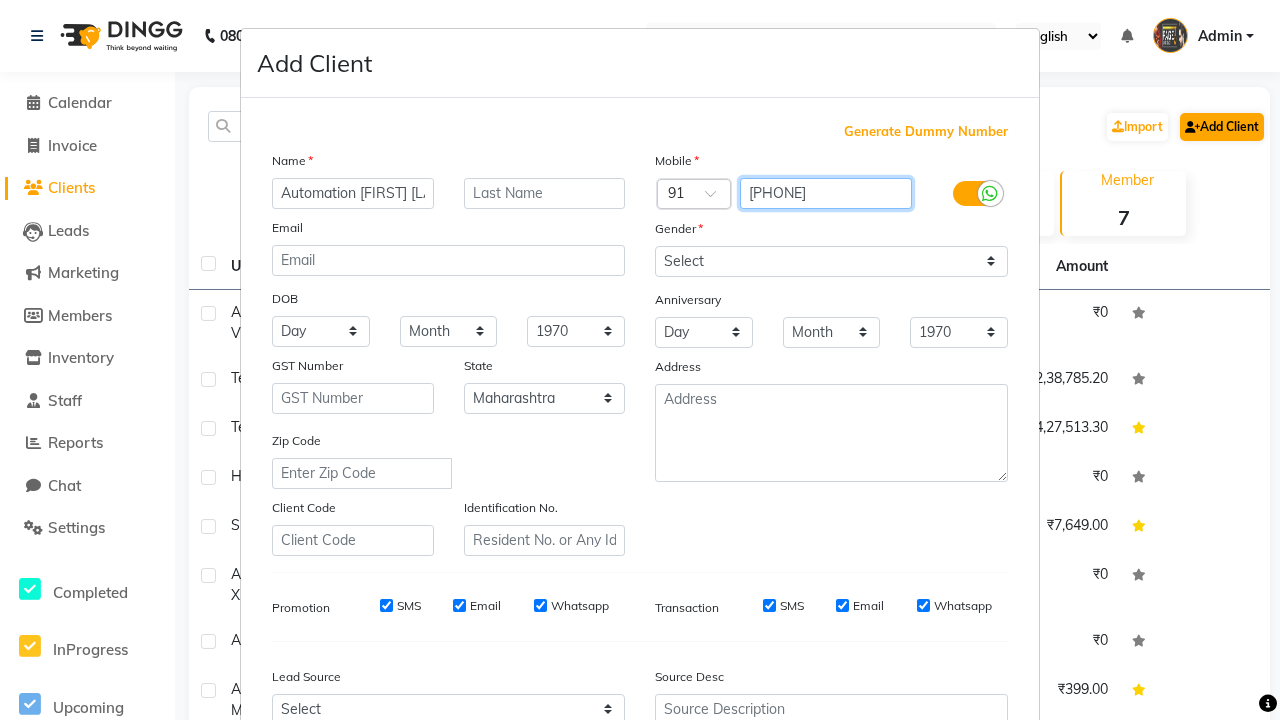 type on "[PHONE]" 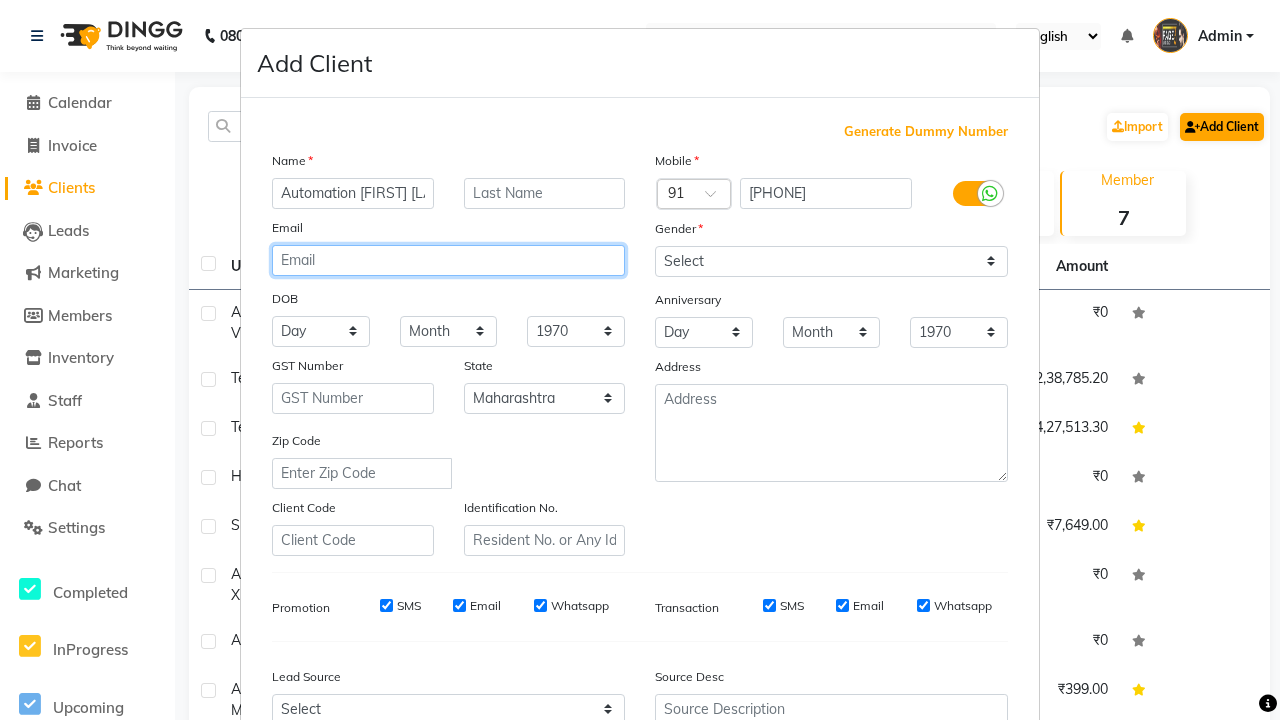 type on "[EMAIL]" 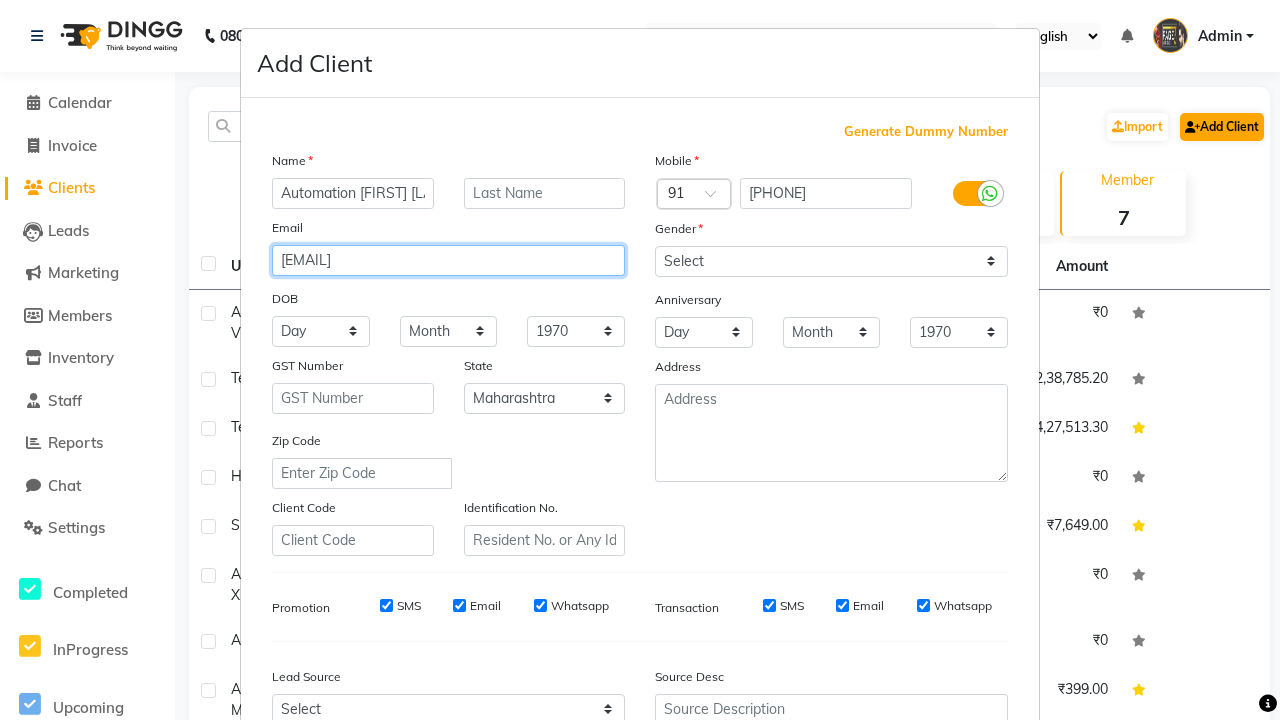 select on "male" 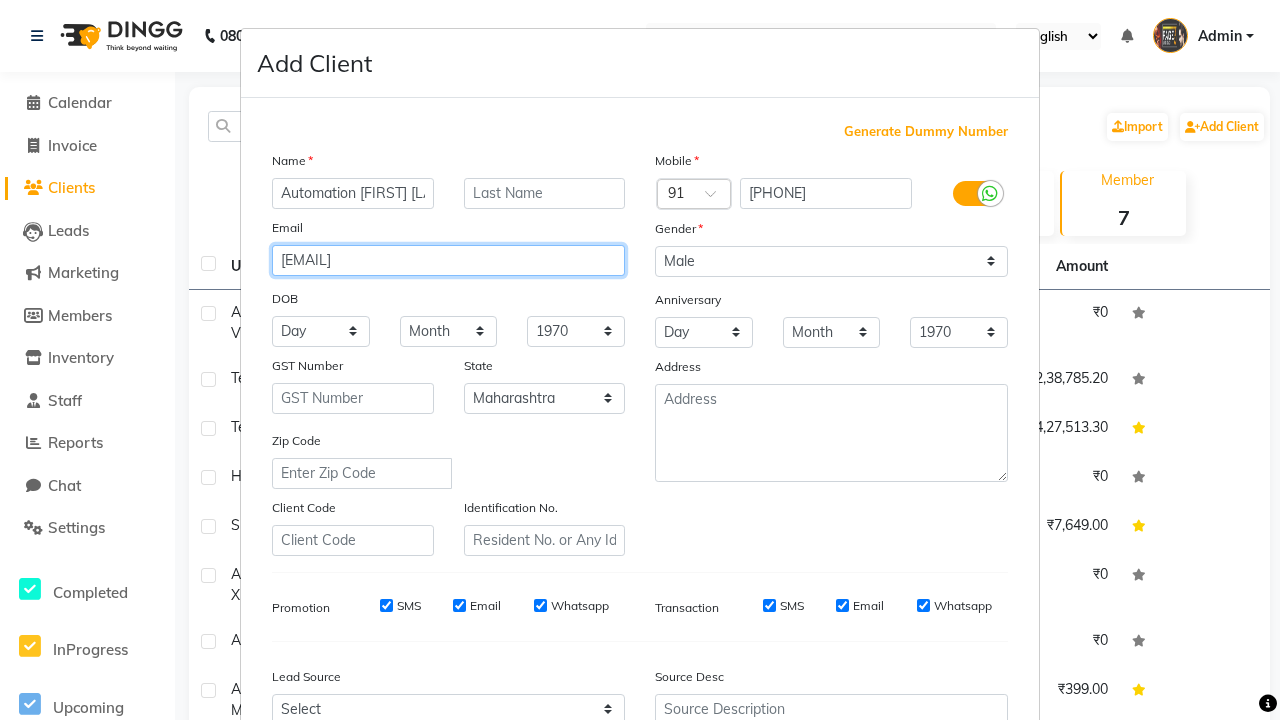 type on "[EMAIL]" 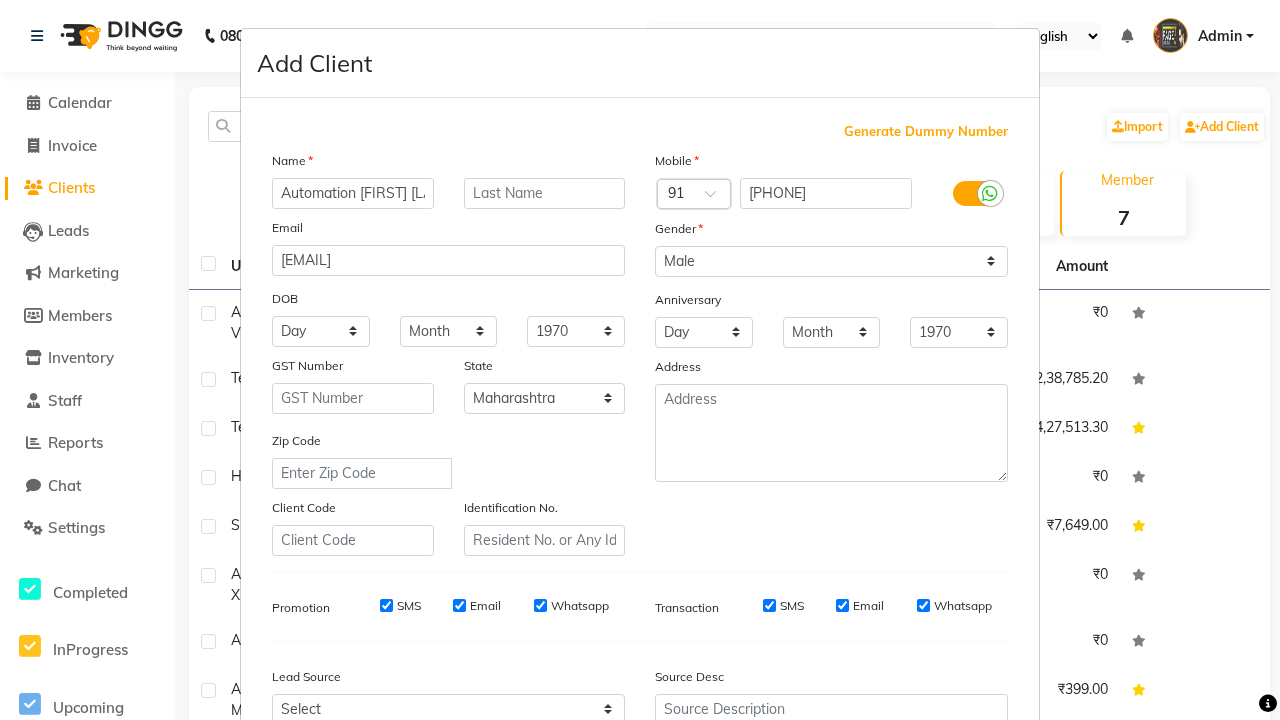 click at bounding box center [292, 773] 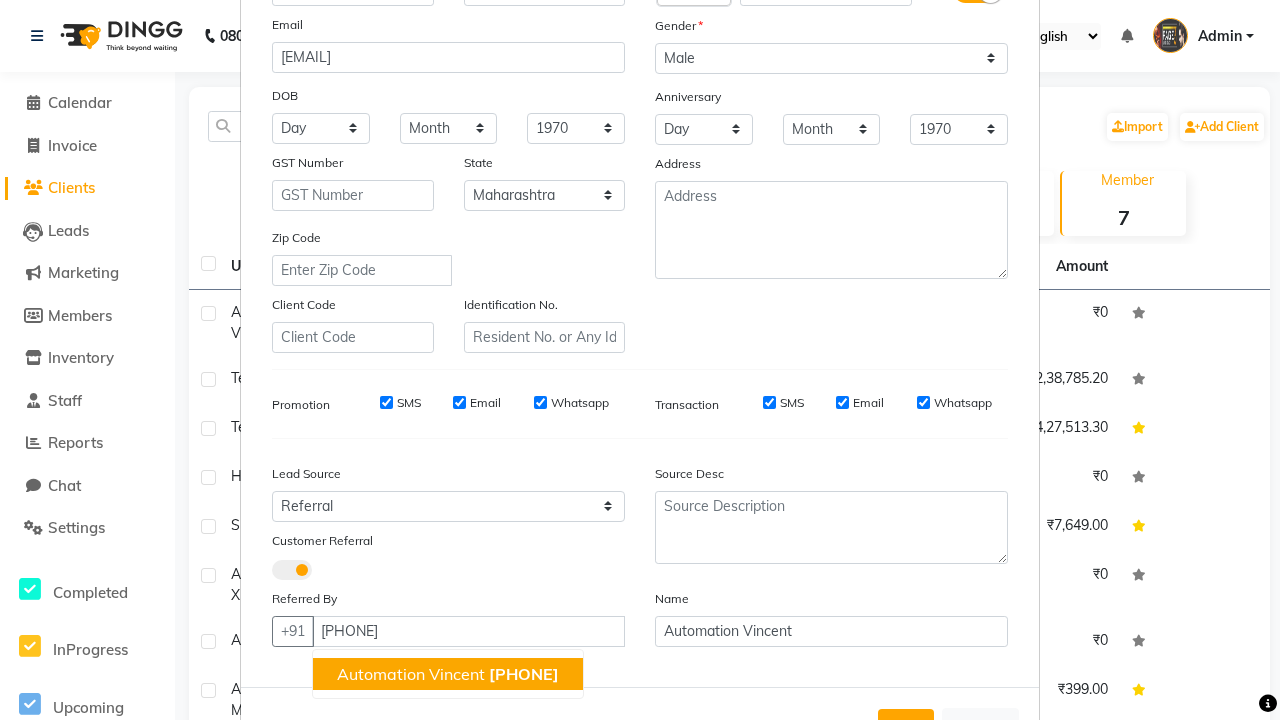 click on "Automation Vincent" at bounding box center [411, 674] 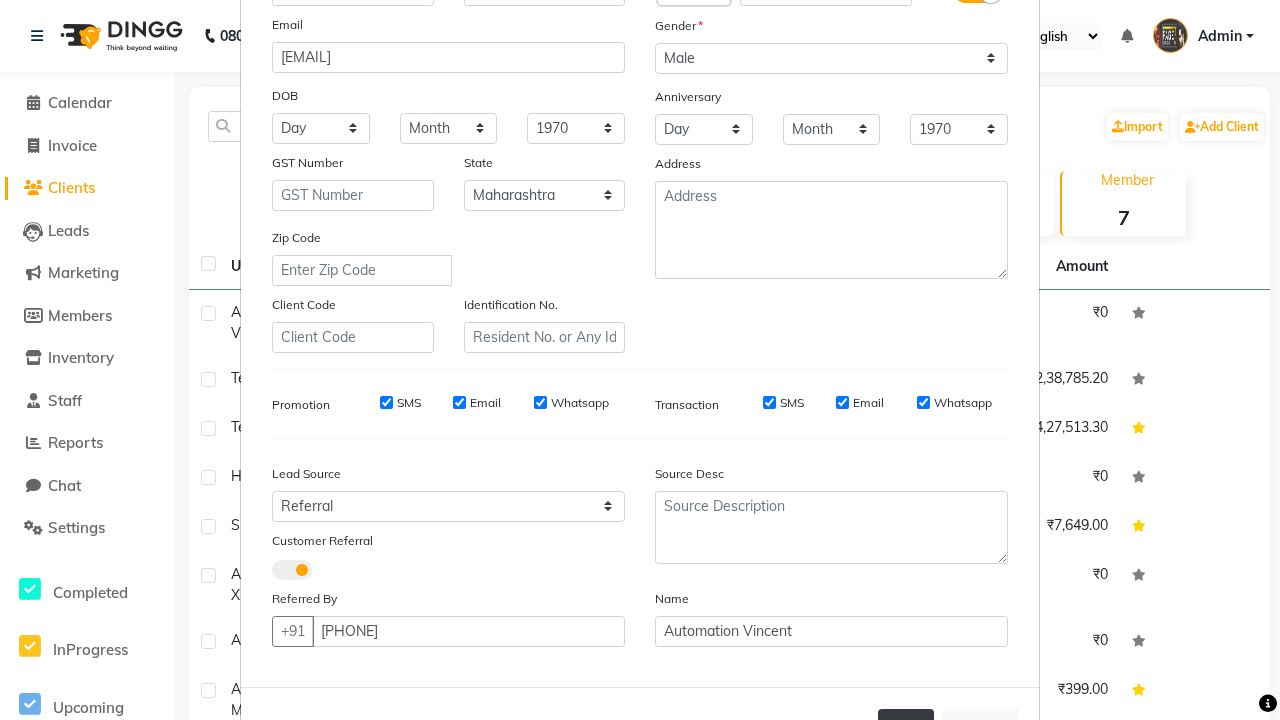 type on "9893125696" 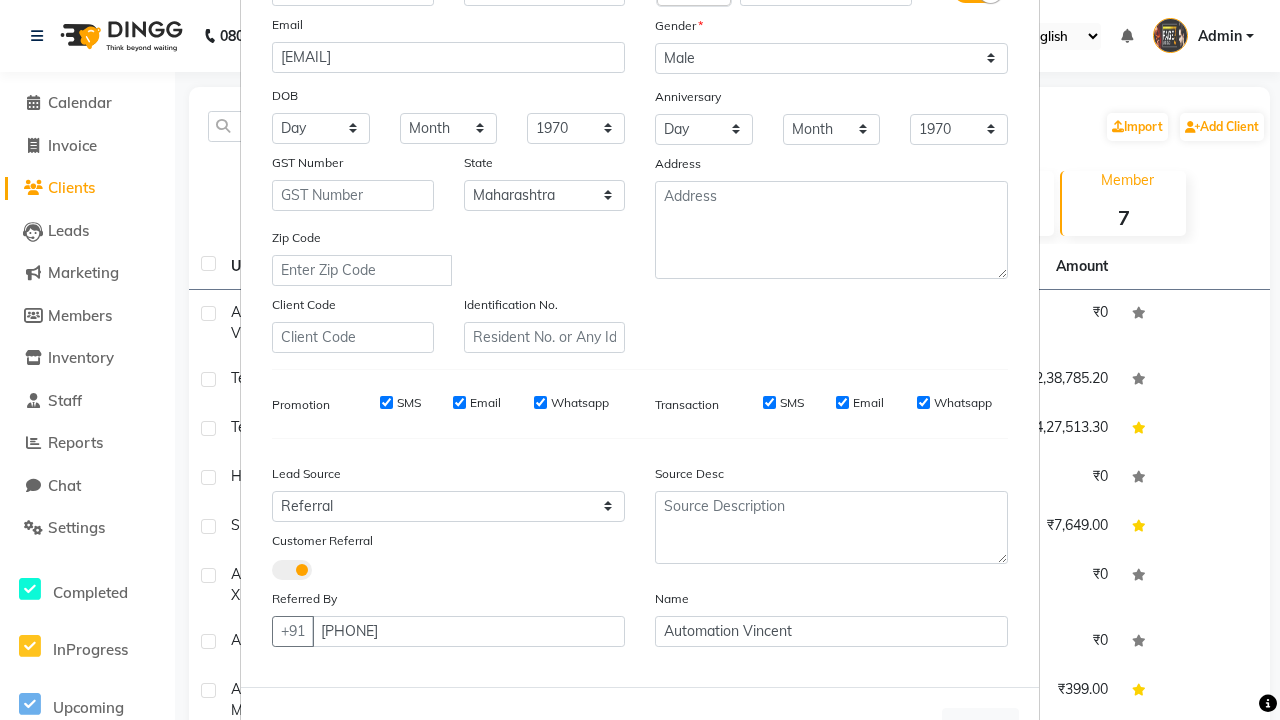 scroll, scrollTop: 228, scrollLeft: 0, axis: vertical 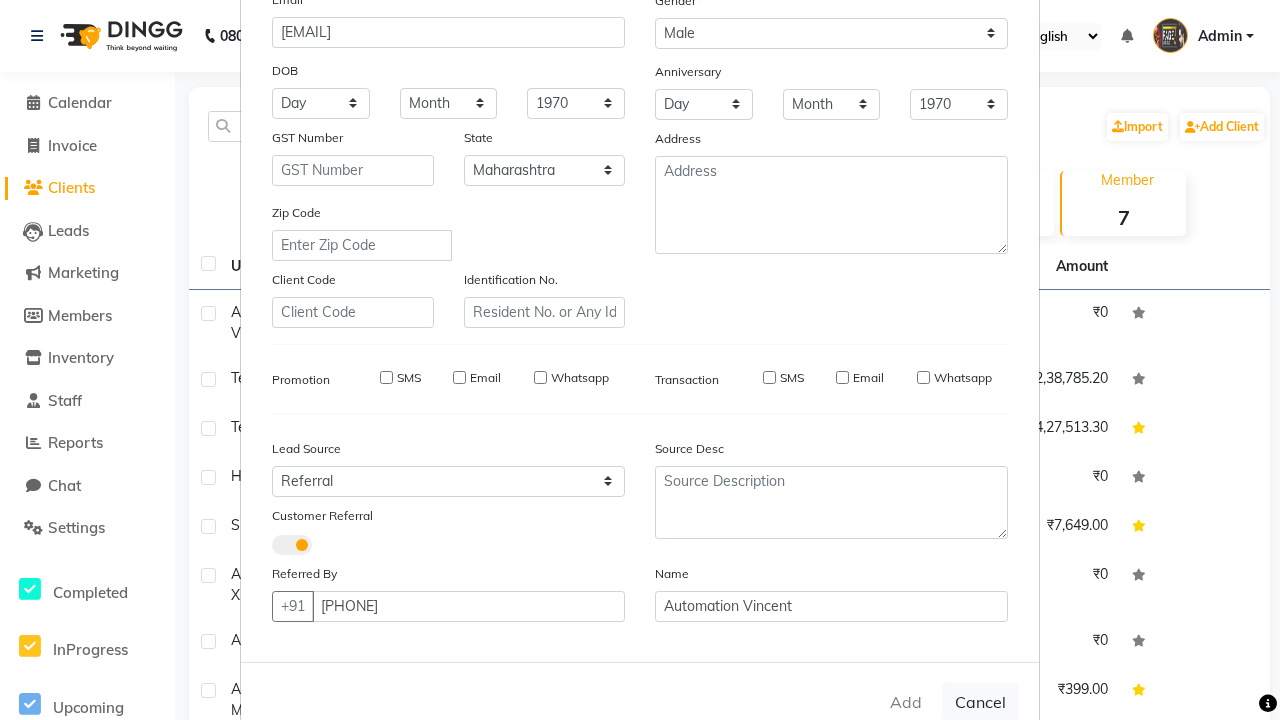 type 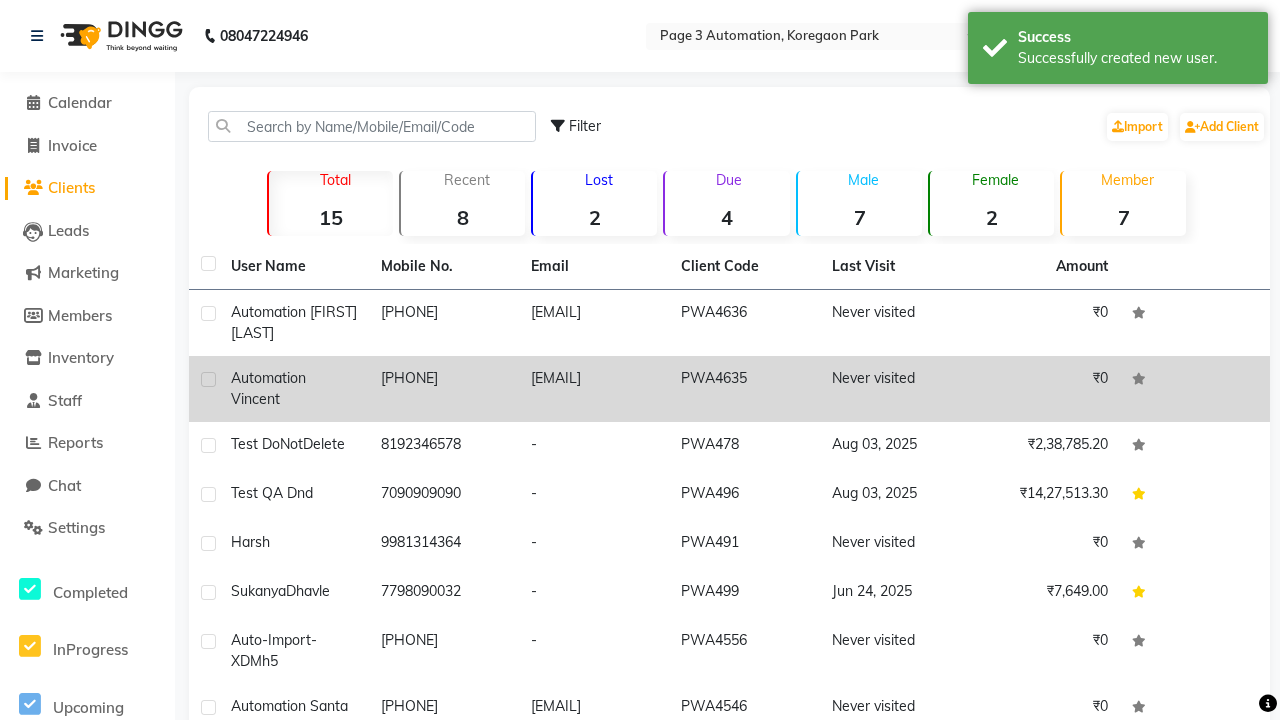 click on "Successfully created new user." at bounding box center [1135, 58] 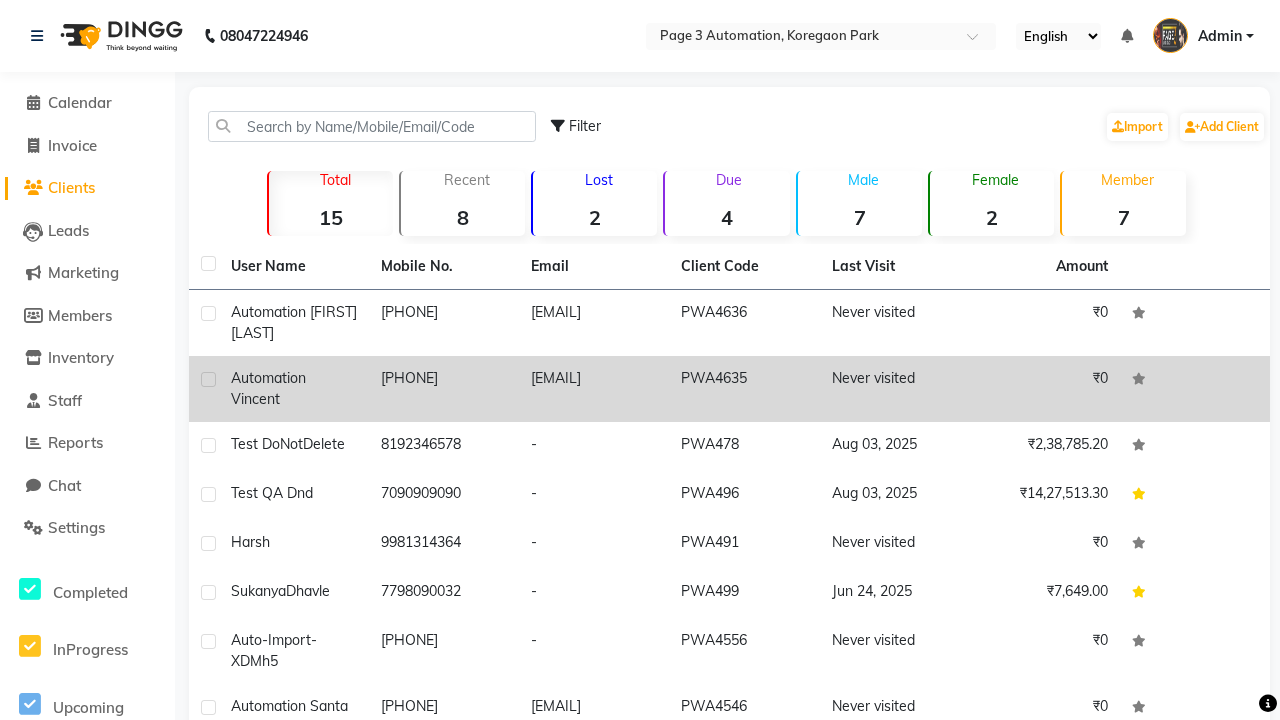 click 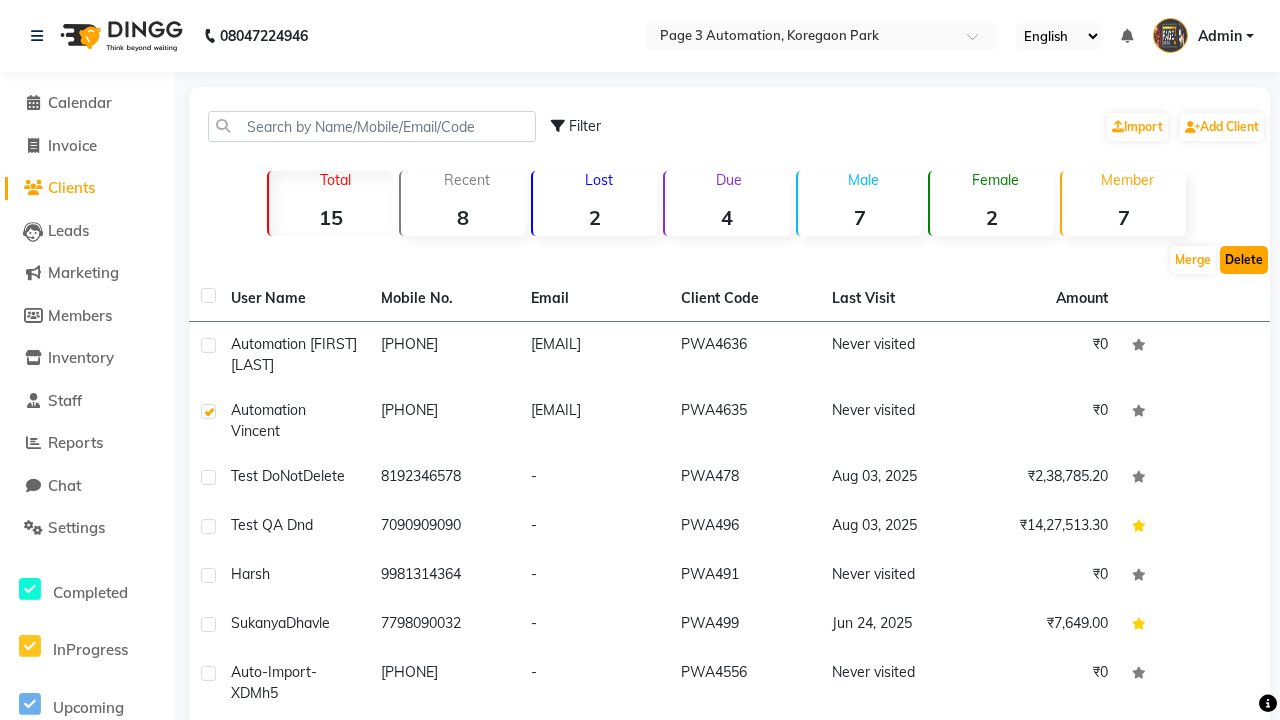 click on "Delete" 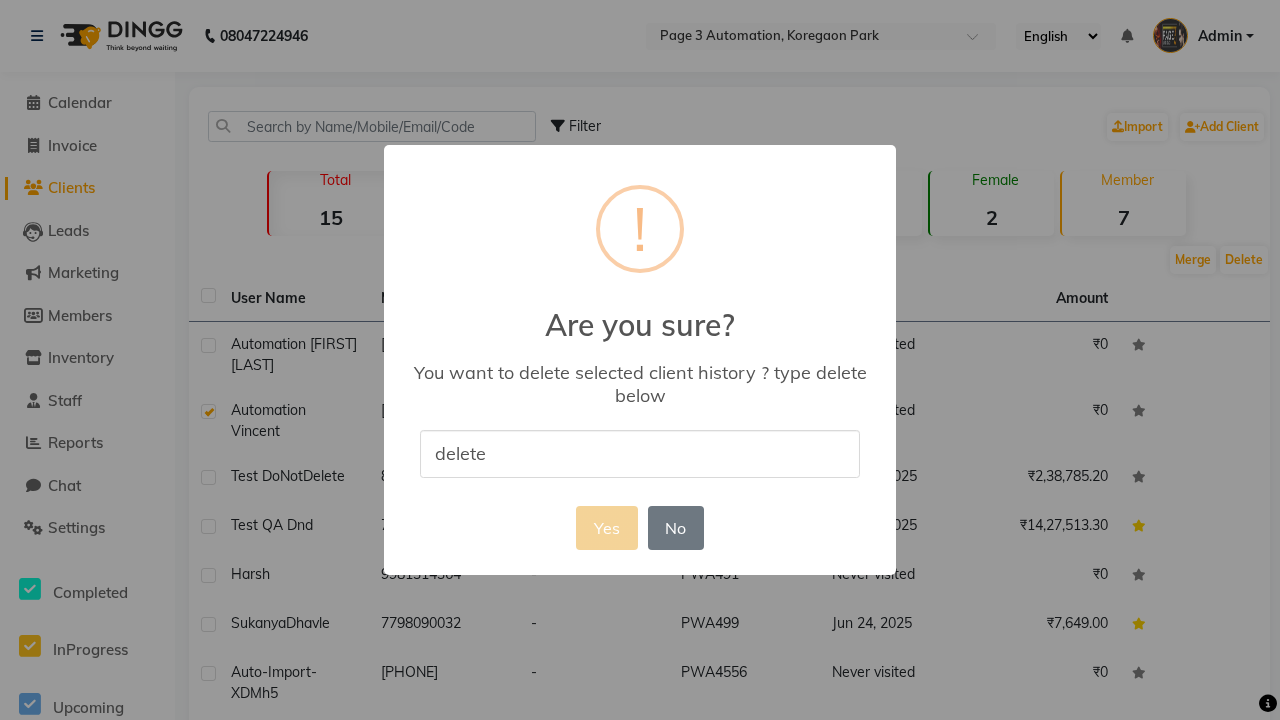 type on "delete" 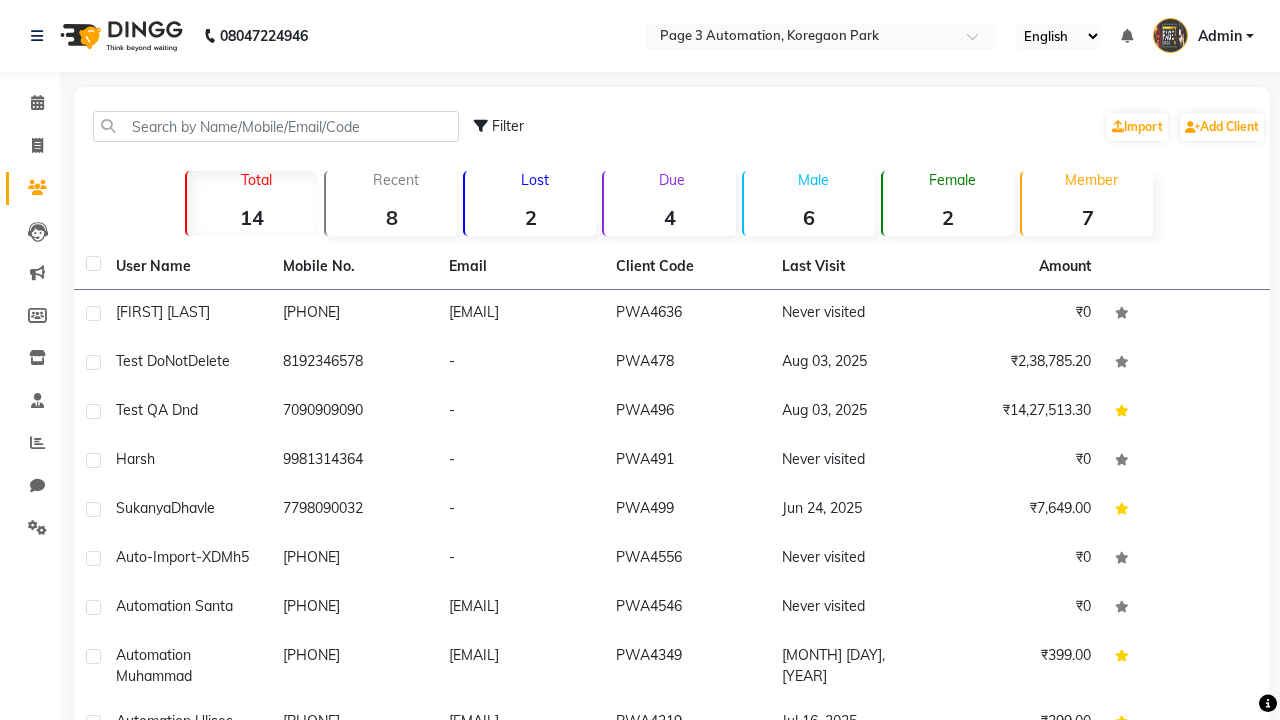 scroll, scrollTop: 0, scrollLeft: 0, axis: both 